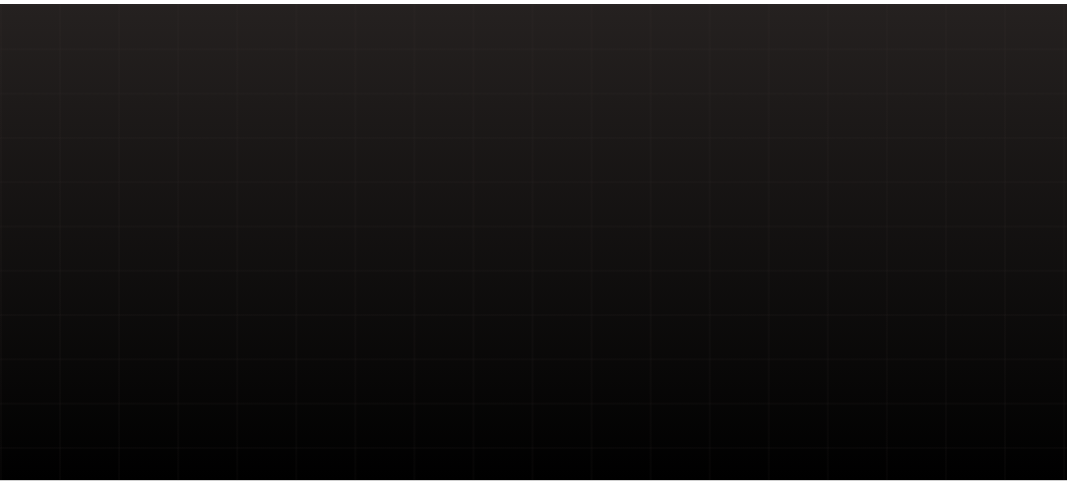 scroll, scrollTop: 0, scrollLeft: 0, axis: both 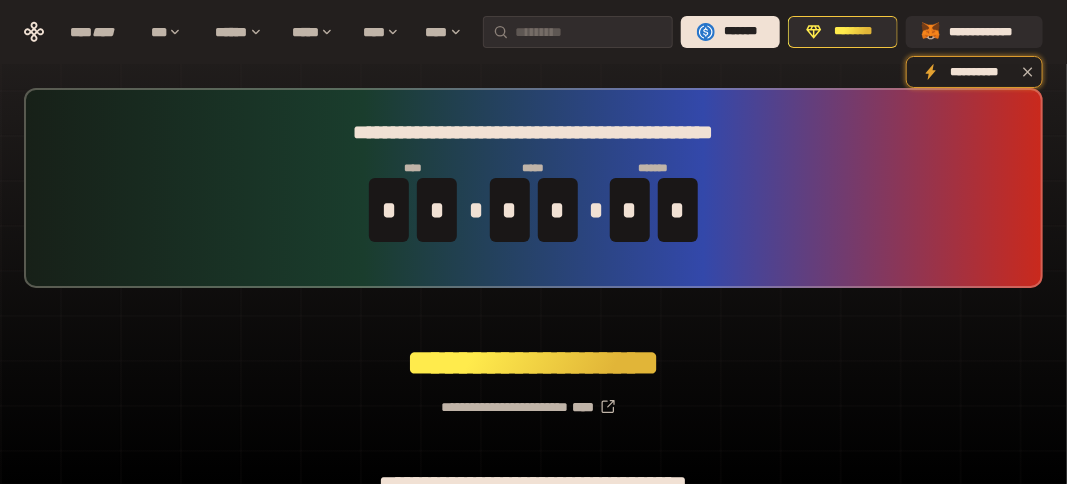 click on "**********" at bounding box center (533, 399) 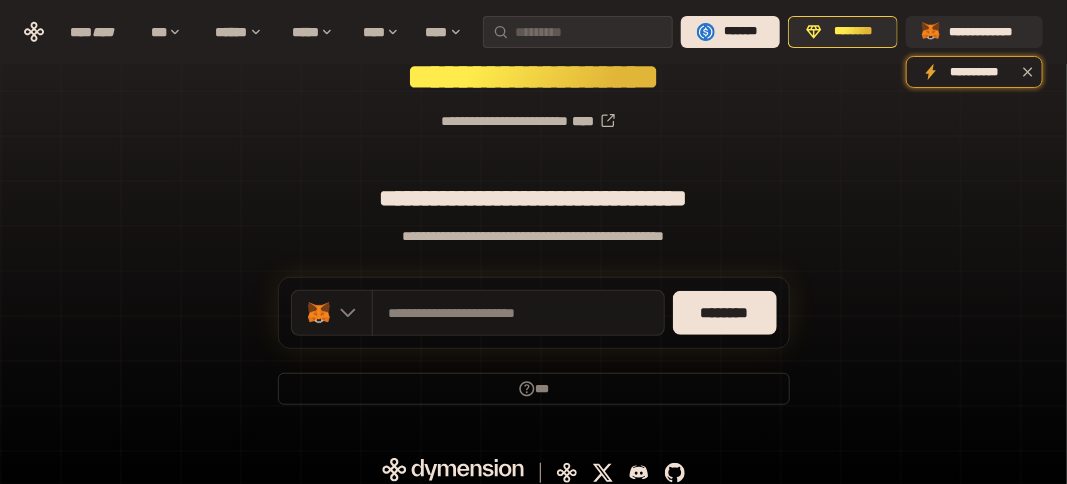 scroll, scrollTop: 298, scrollLeft: 0, axis: vertical 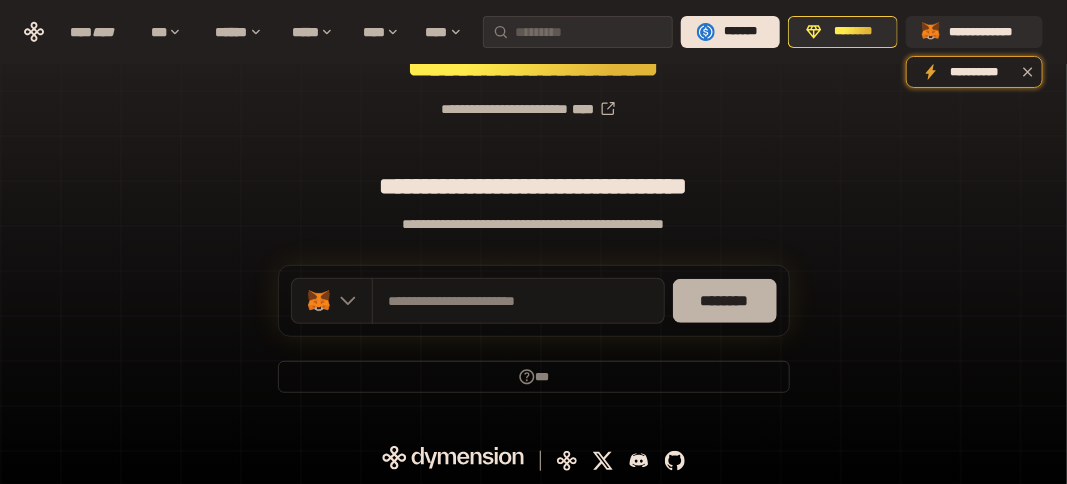 click on "********" at bounding box center (725, 301) 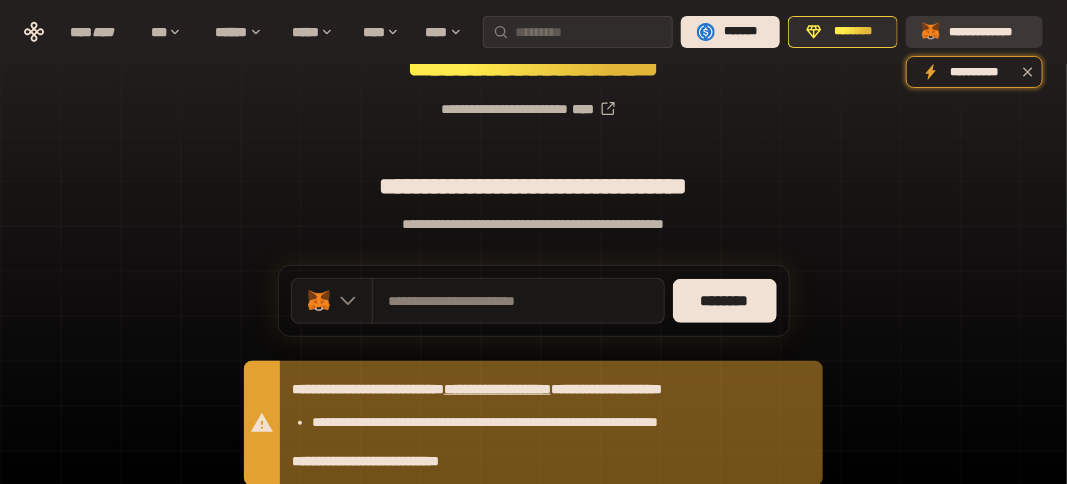 click on "**********" at bounding box center [988, 32] 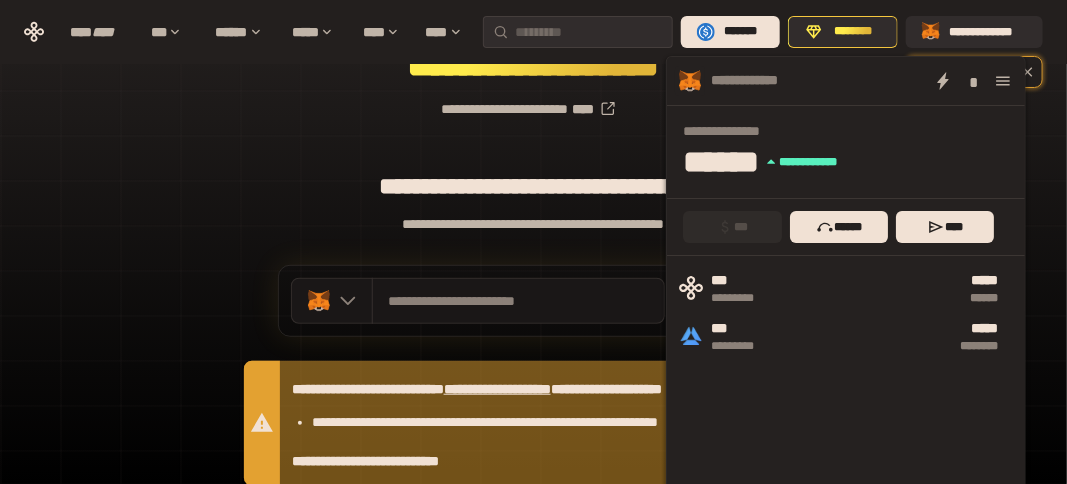 click on "**********" at bounding box center [533, 176] 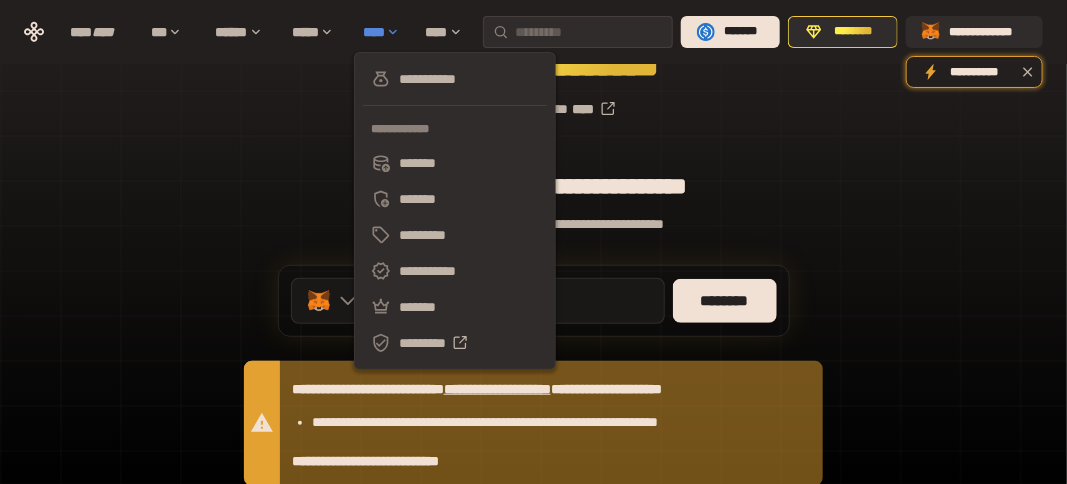 click on "****" at bounding box center [384, 32] 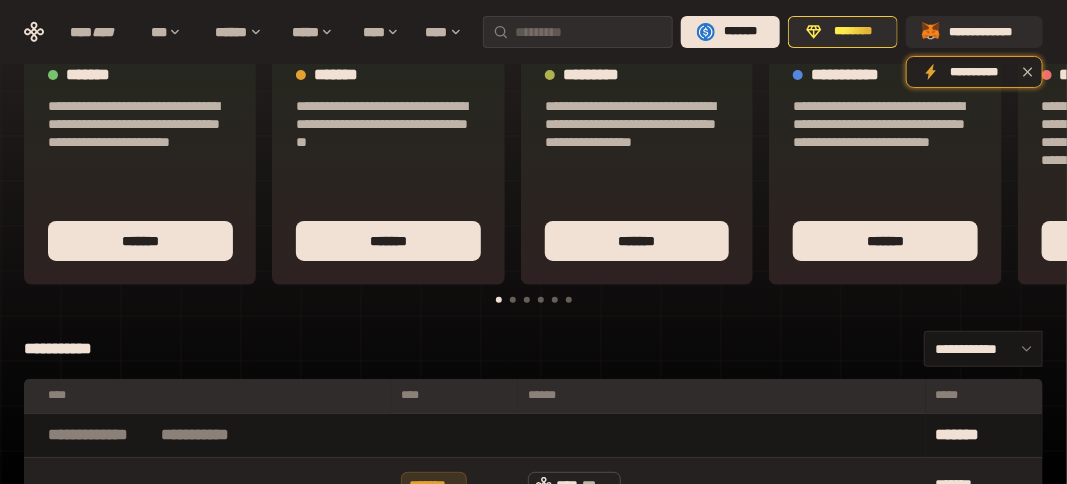 scroll, scrollTop: 0, scrollLeft: 0, axis: both 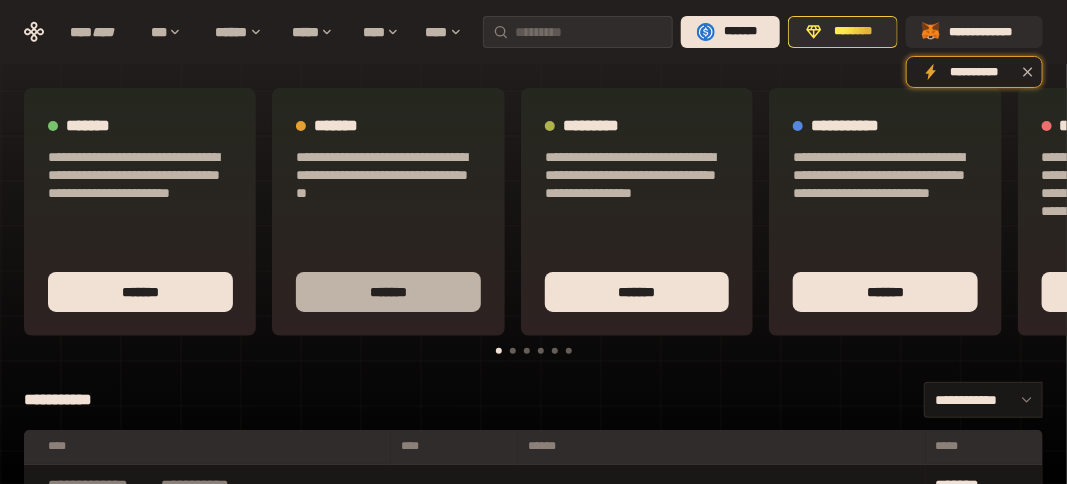 click on "*******" at bounding box center (388, 292) 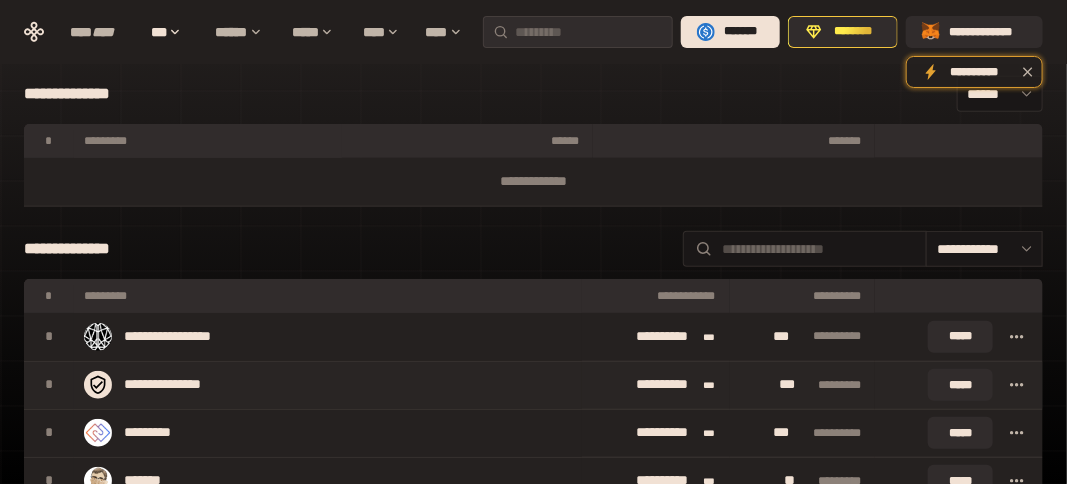 scroll, scrollTop: 0, scrollLeft: 0, axis: both 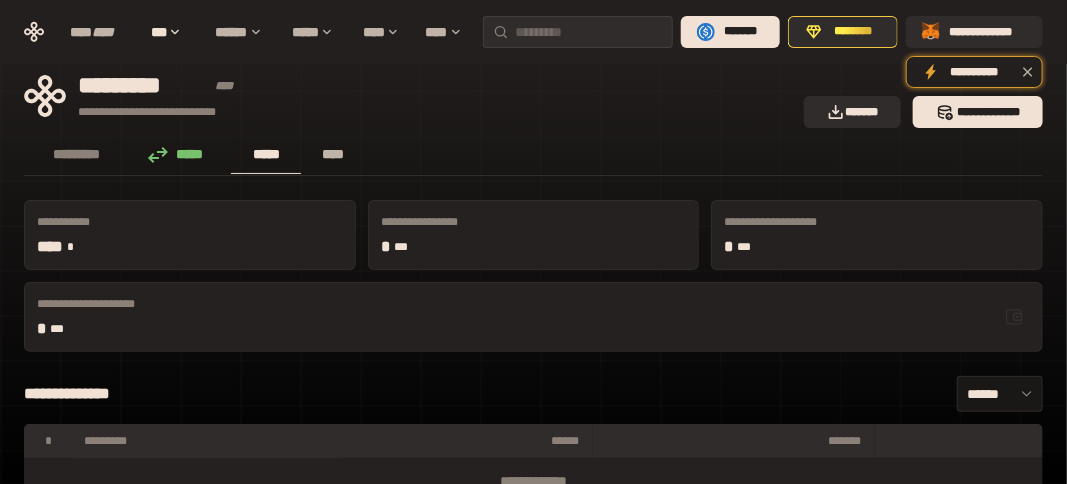 click on "****" at bounding box center (332, 154) 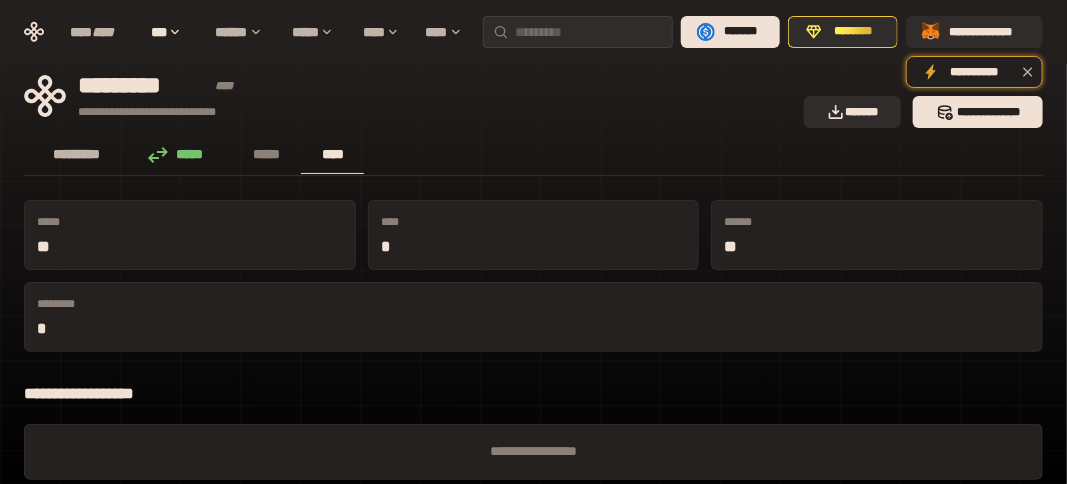click on "*********" at bounding box center (77, 154) 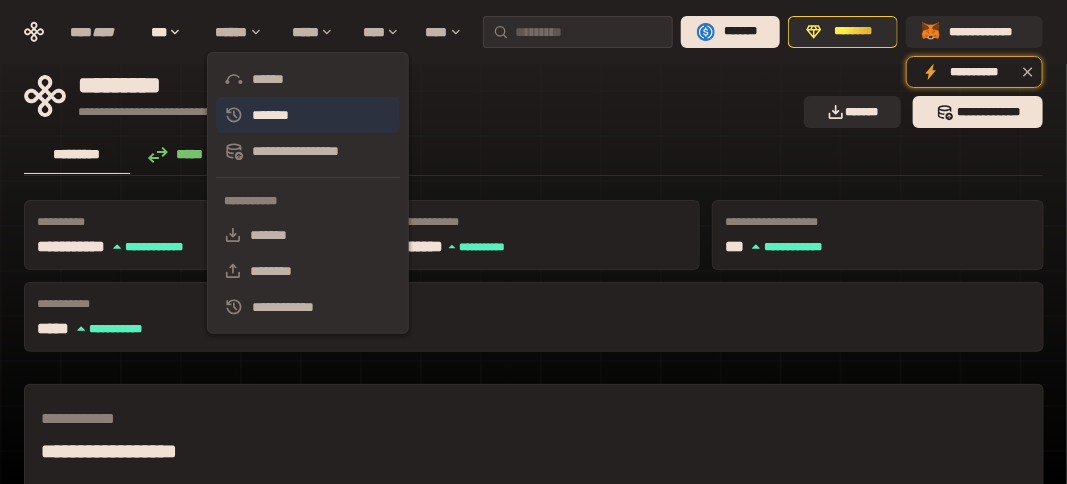 click on "*******" at bounding box center (308, 115) 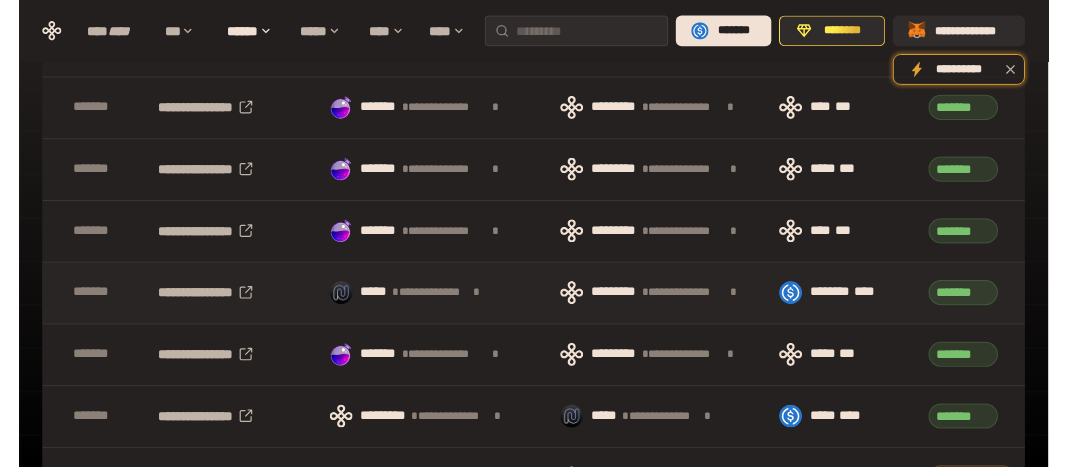 scroll, scrollTop: 0, scrollLeft: 0, axis: both 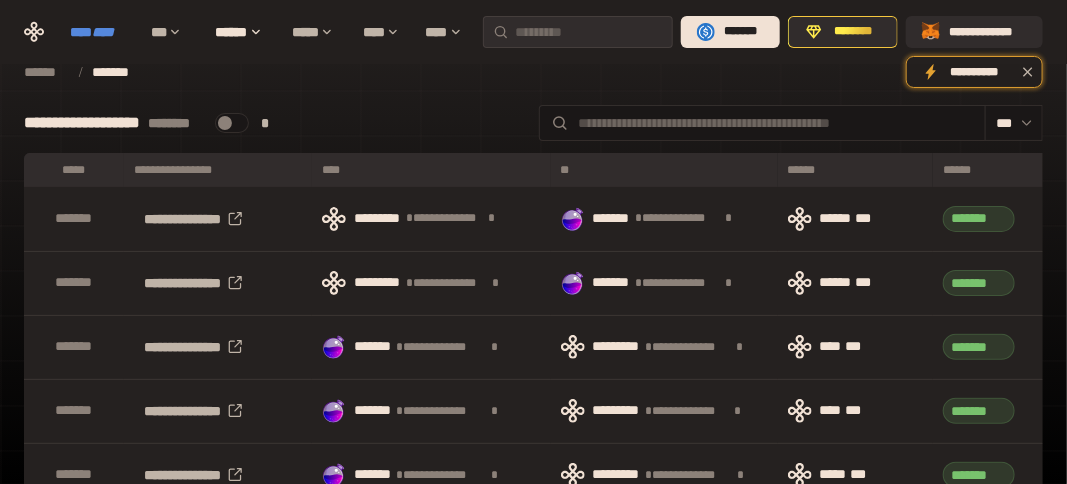 click on "****" at bounding box center [103, 32] 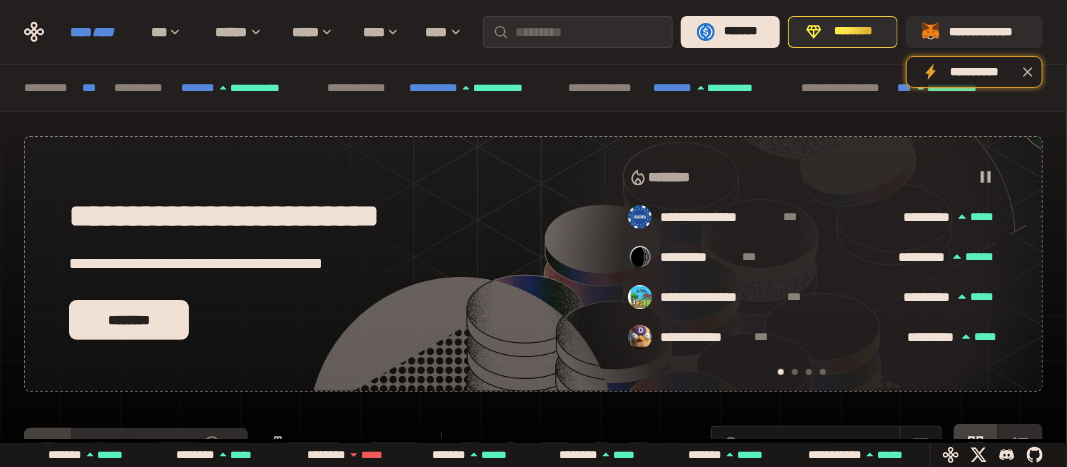 scroll, scrollTop: 0, scrollLeft: 16, axis: horizontal 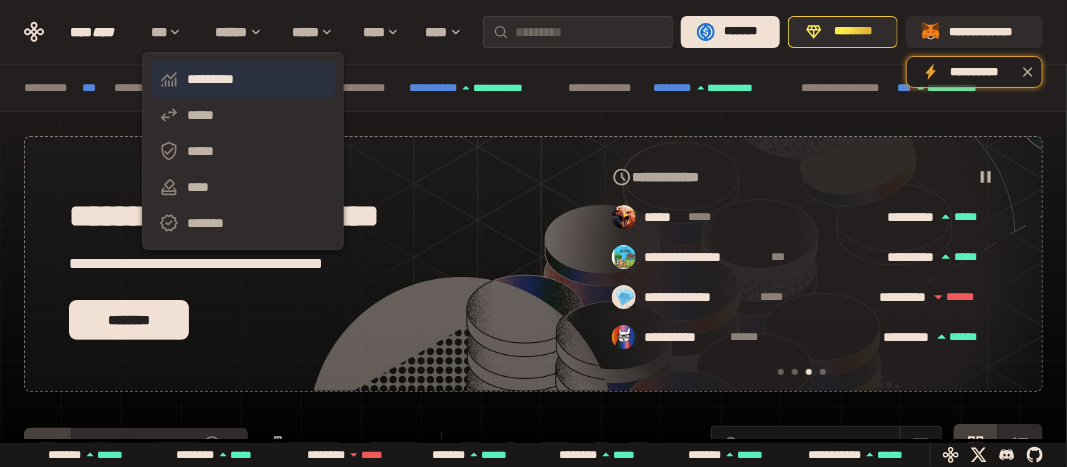 click on "*********" at bounding box center (243, 79) 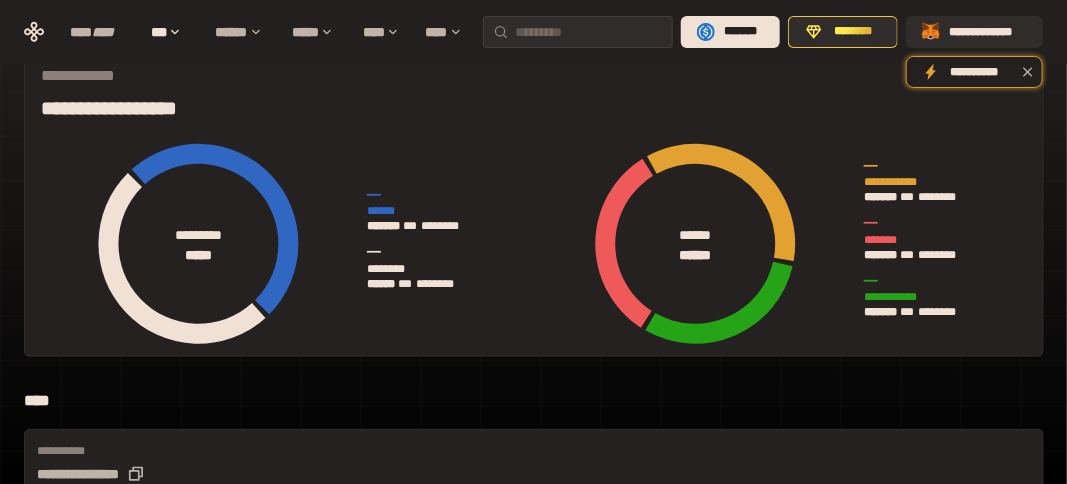 scroll, scrollTop: 0, scrollLeft: 0, axis: both 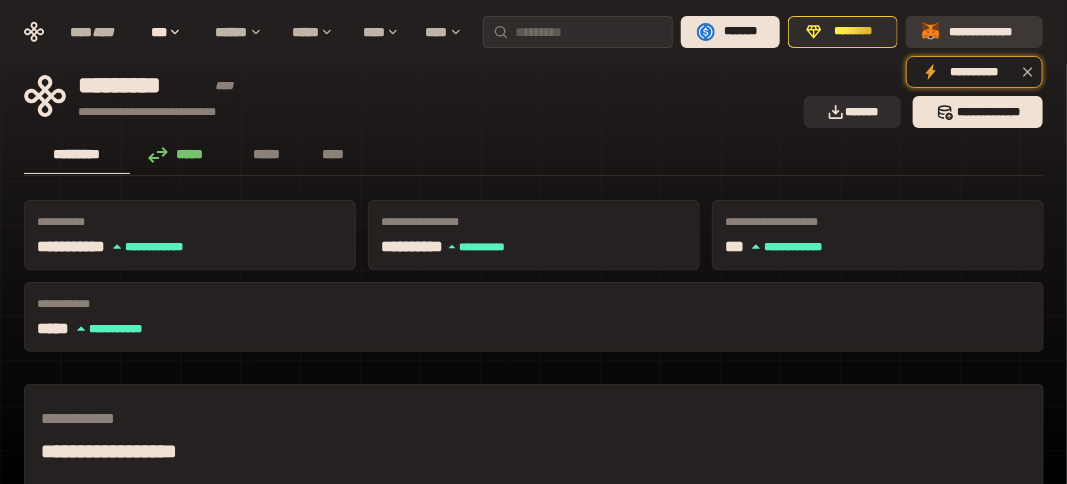 click on "**********" at bounding box center [974, 32] 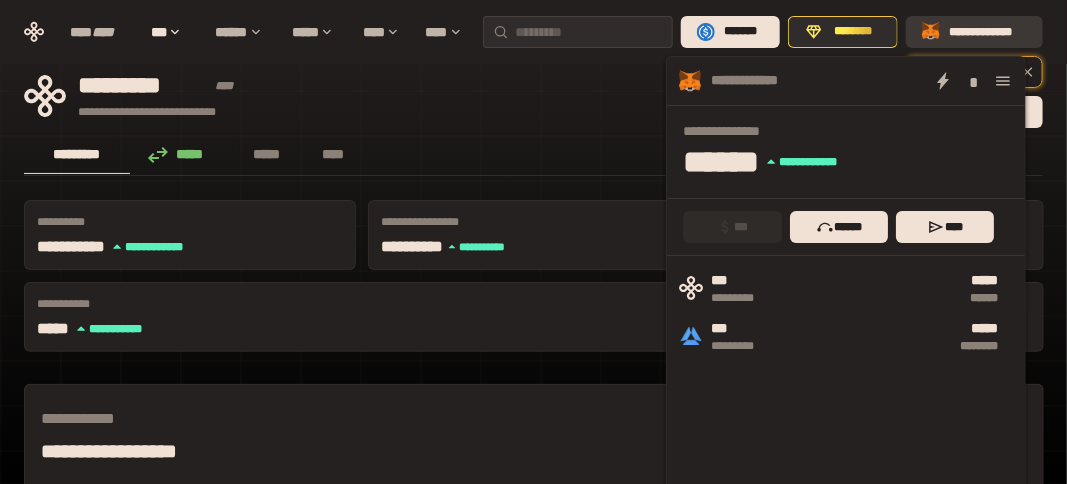click on "**********" at bounding box center (974, 32) 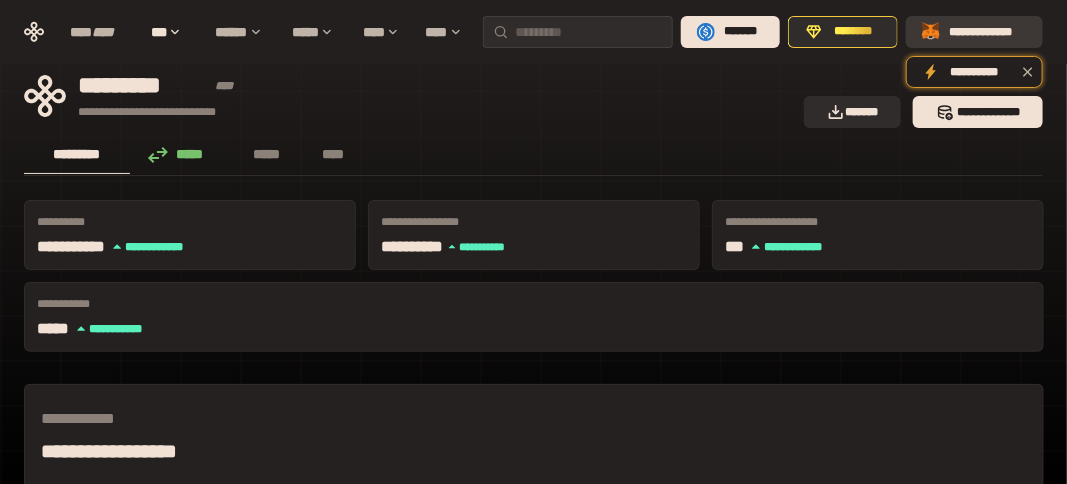 click on "**********" at bounding box center (974, 32) 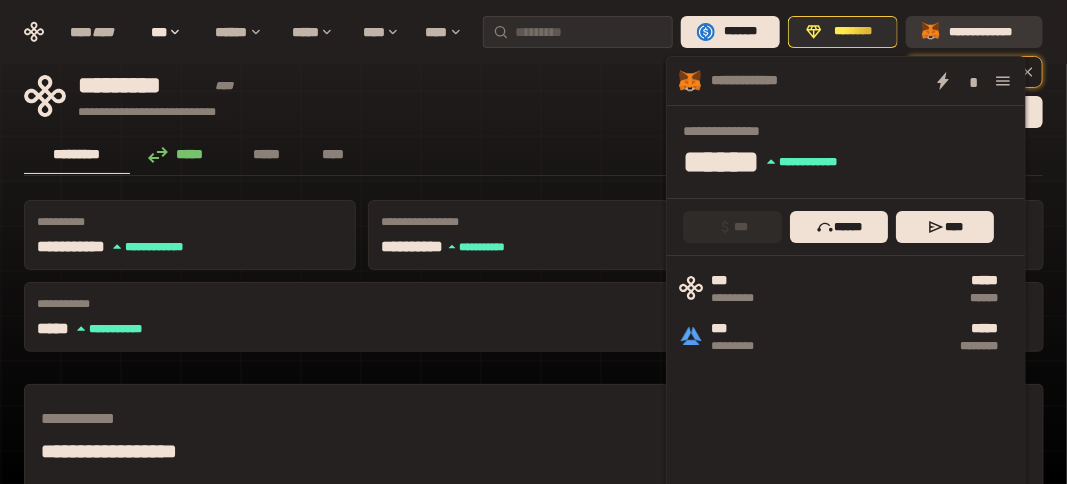 click on "**********" at bounding box center (974, 32) 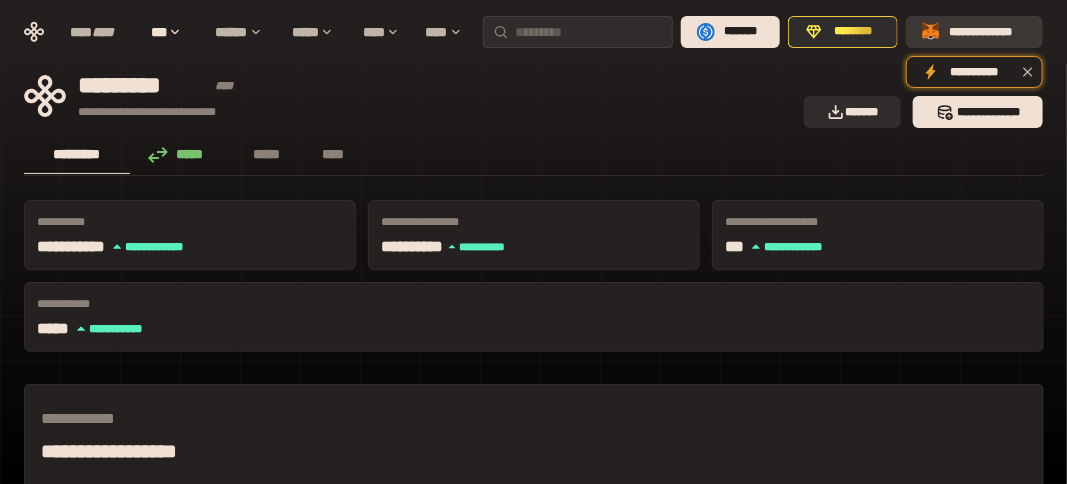 click on "**********" at bounding box center [974, 32] 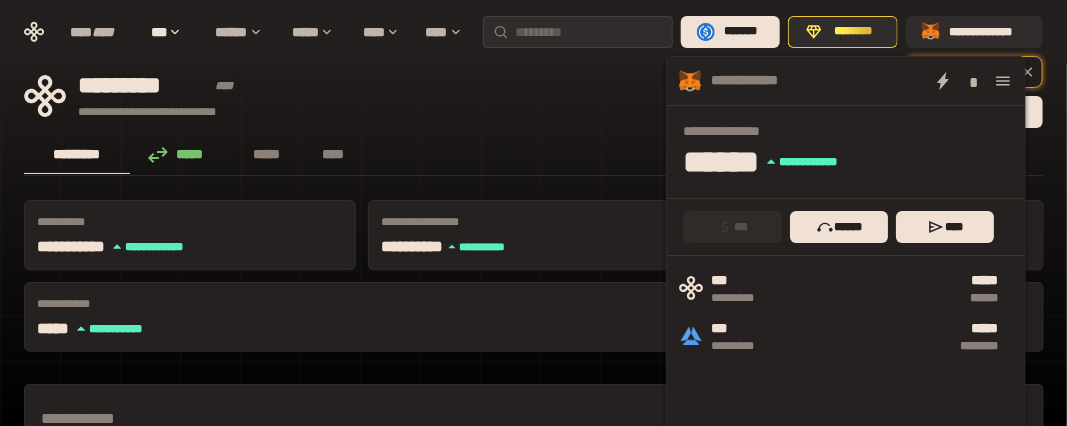 click on "********* ***** ***** ****" at bounding box center [533, 156] 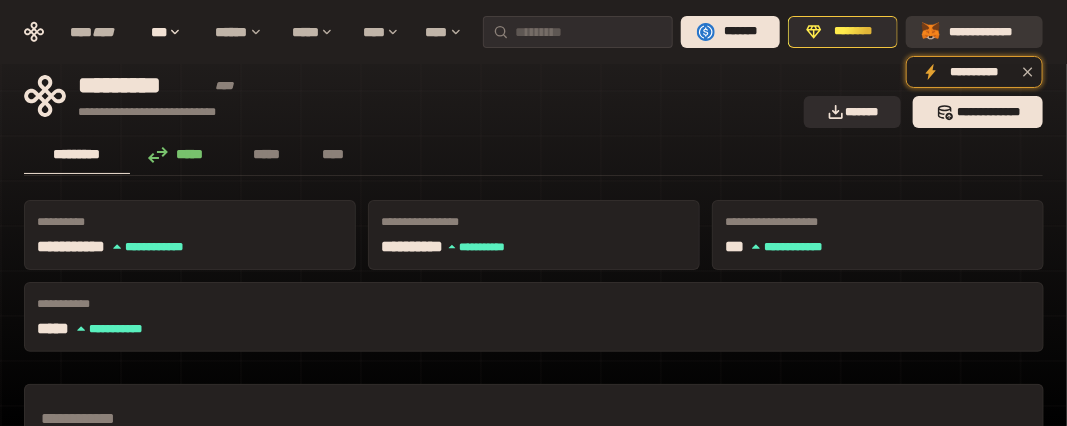click on "**********" at bounding box center [988, 32] 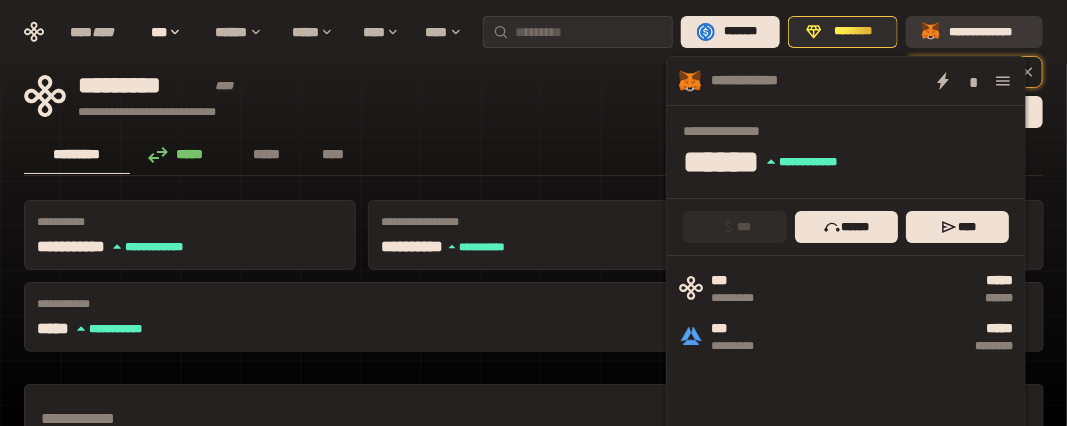 click on "**********" at bounding box center [988, 32] 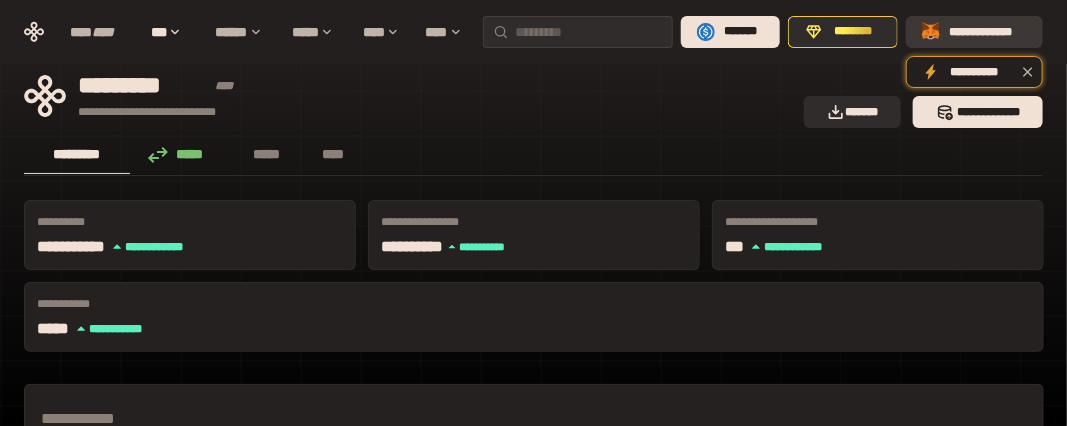 click on "**********" at bounding box center [988, 32] 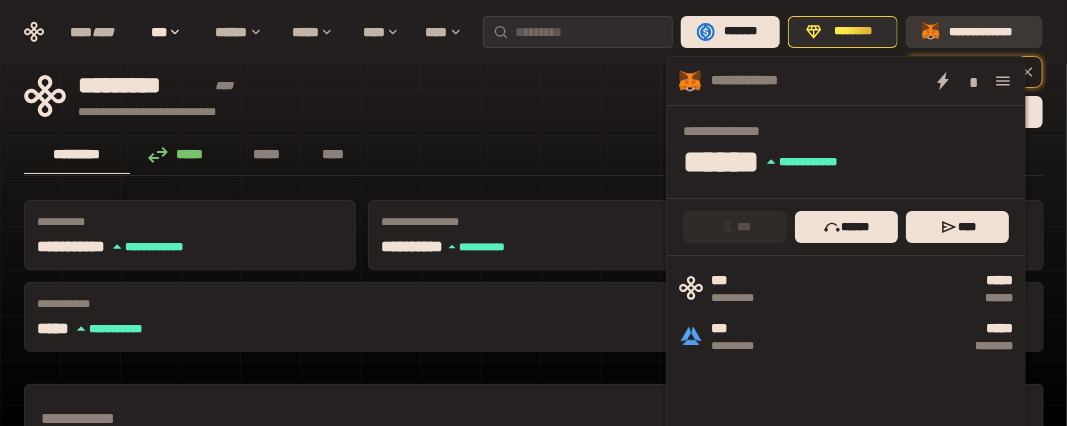 click on "**********" at bounding box center [974, 32] 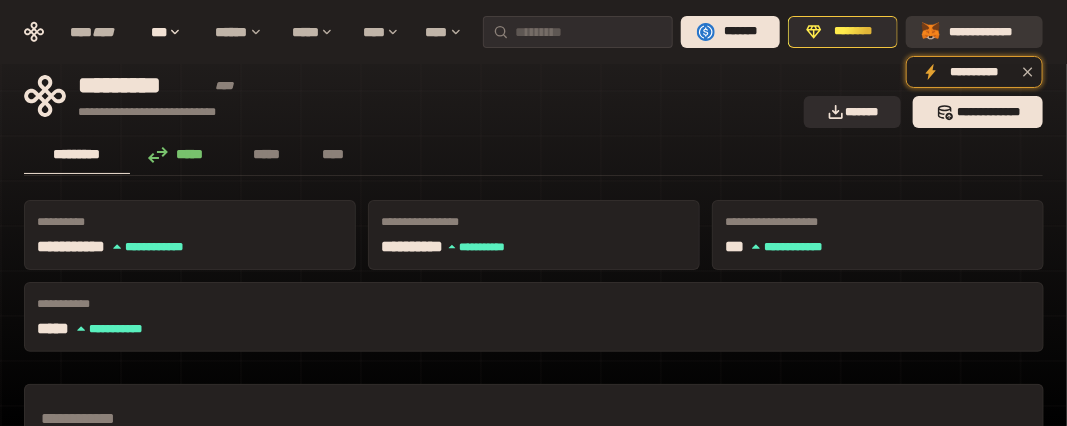 click on "**********" at bounding box center [988, 32] 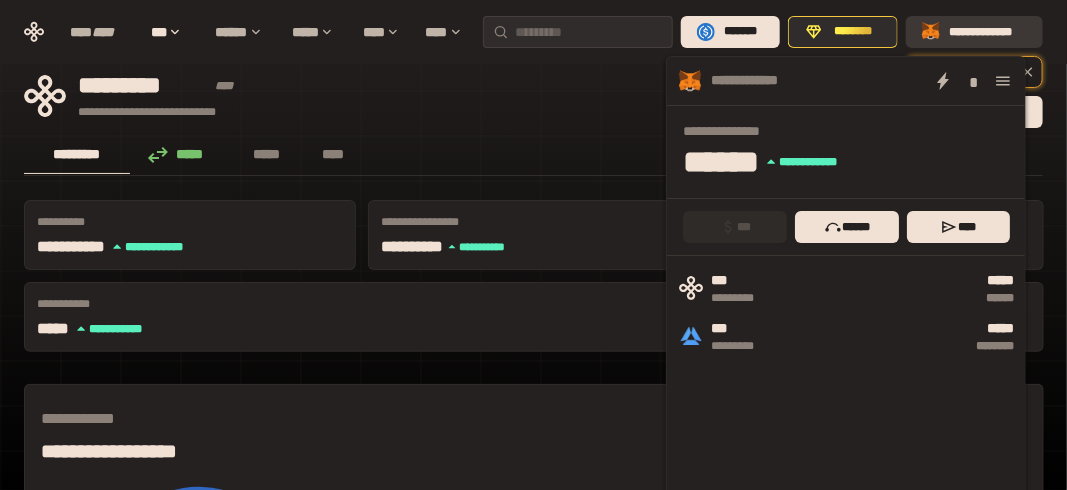click on "**********" at bounding box center [974, 32] 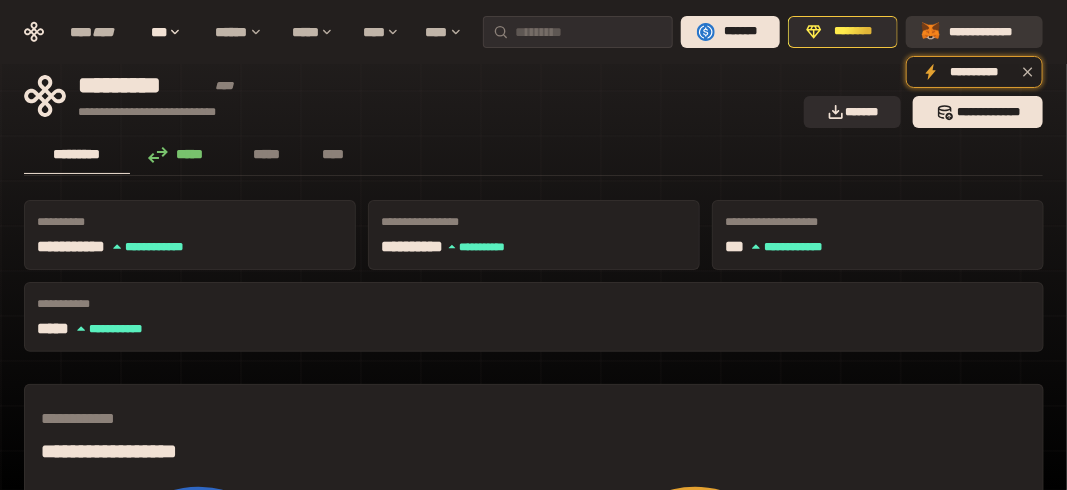 click on "**********" at bounding box center (974, 32) 